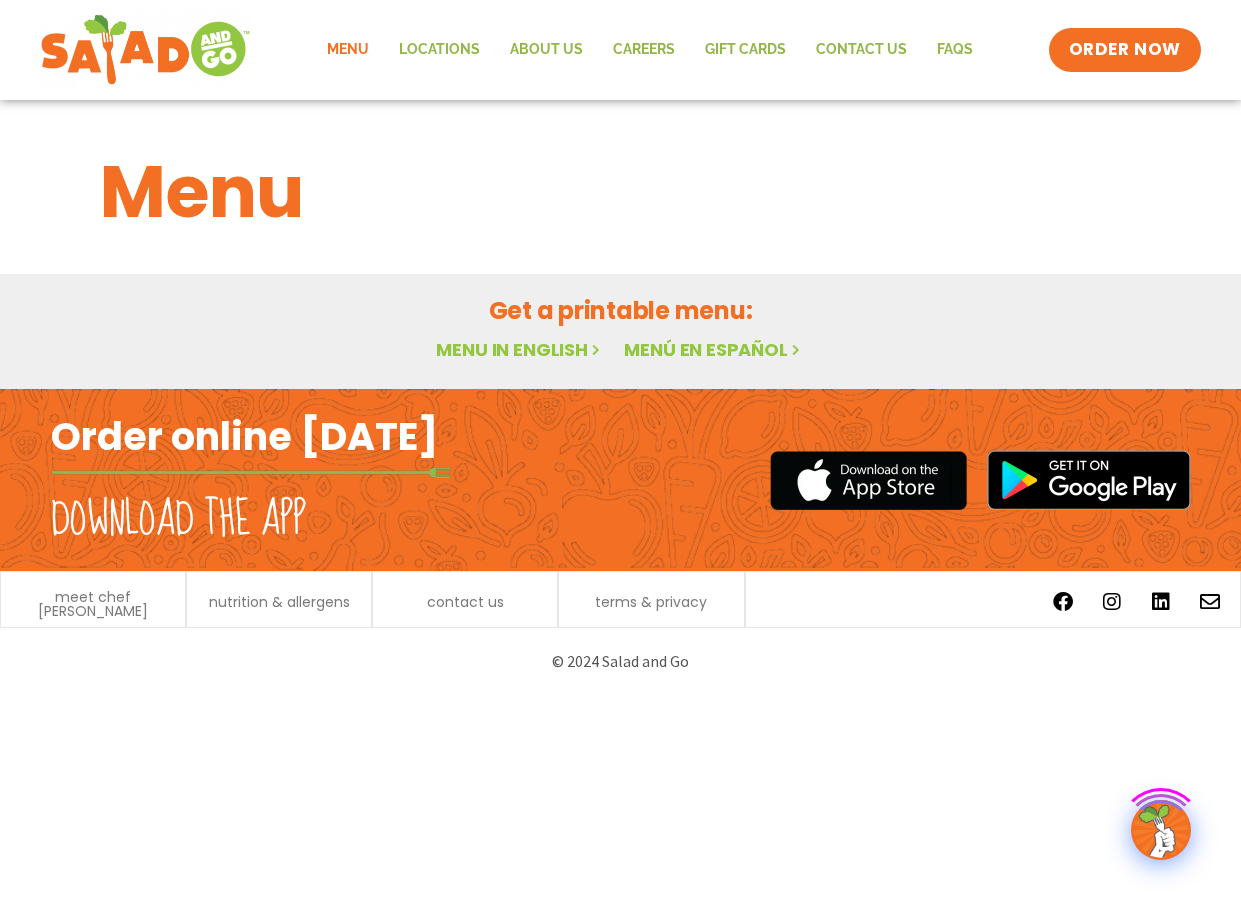 scroll, scrollTop: 0, scrollLeft: 0, axis: both 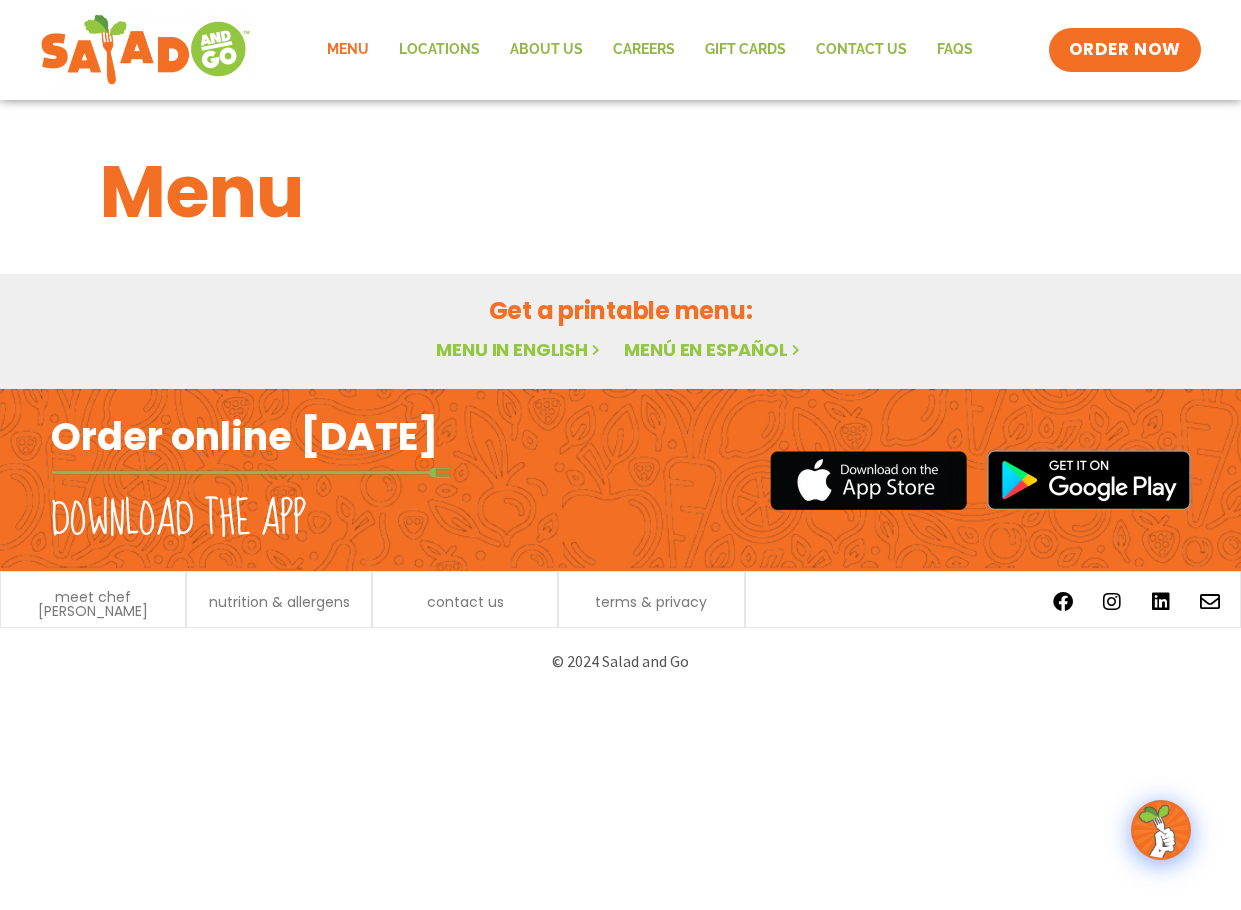 click on "Menu" 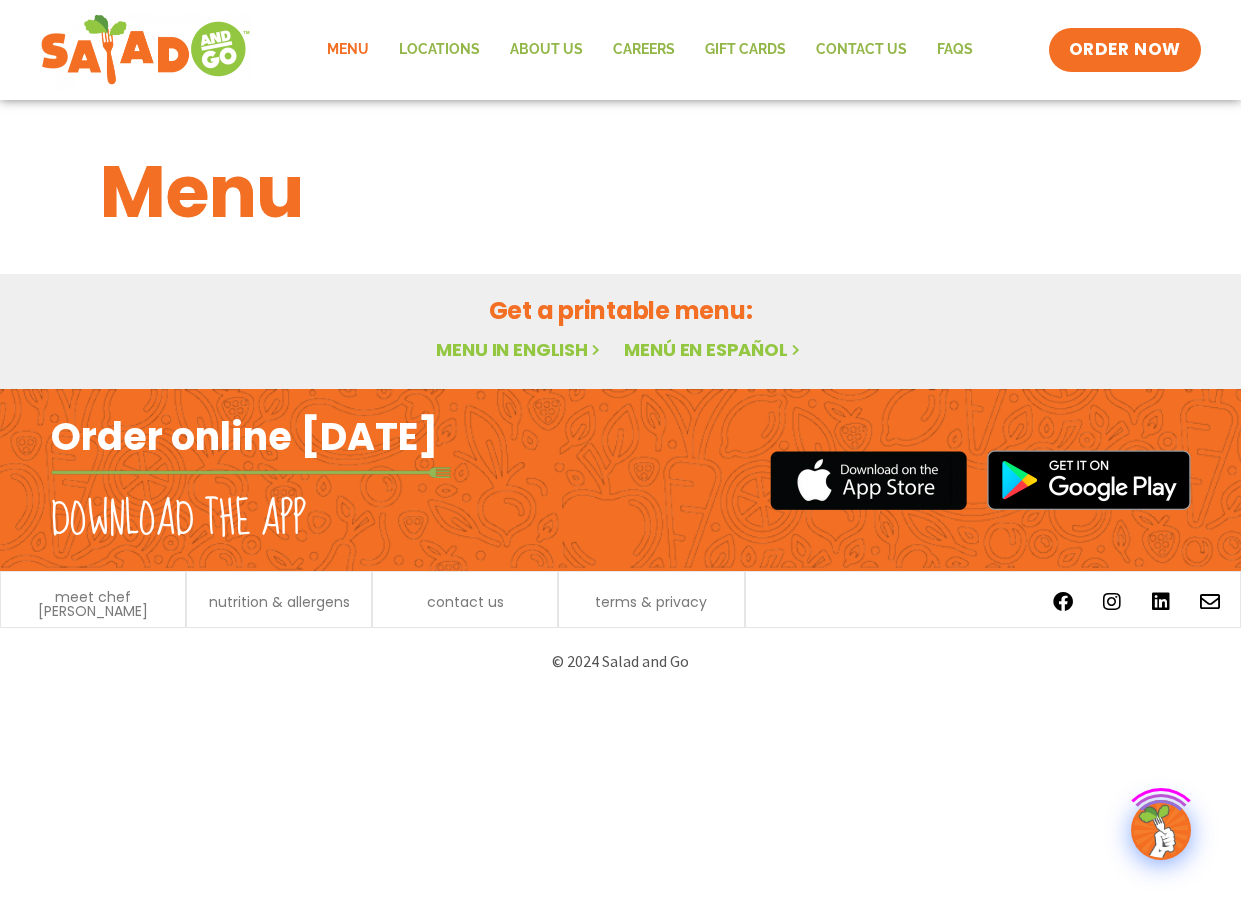 scroll, scrollTop: 0, scrollLeft: 0, axis: both 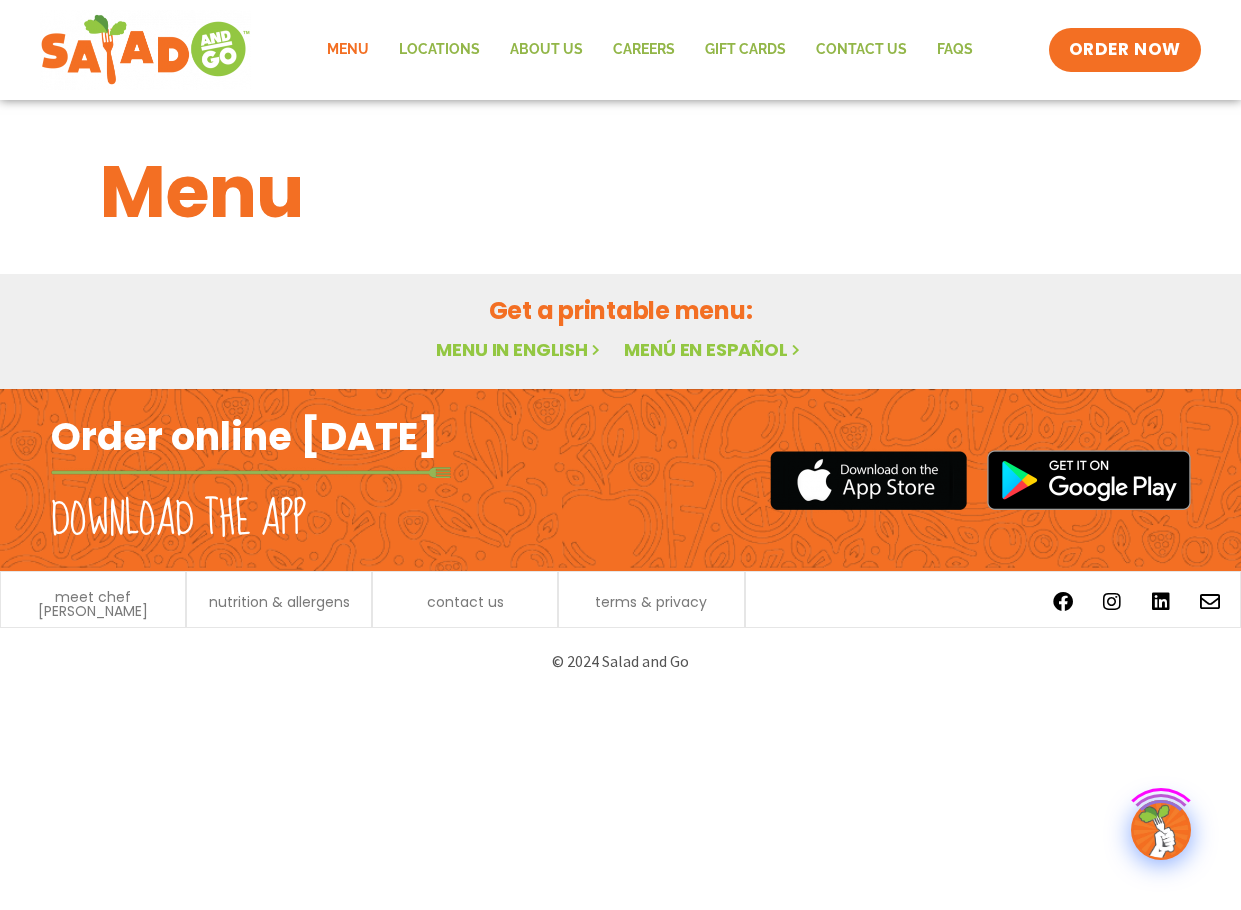 click on "Menu in English" at bounding box center (520, 349) 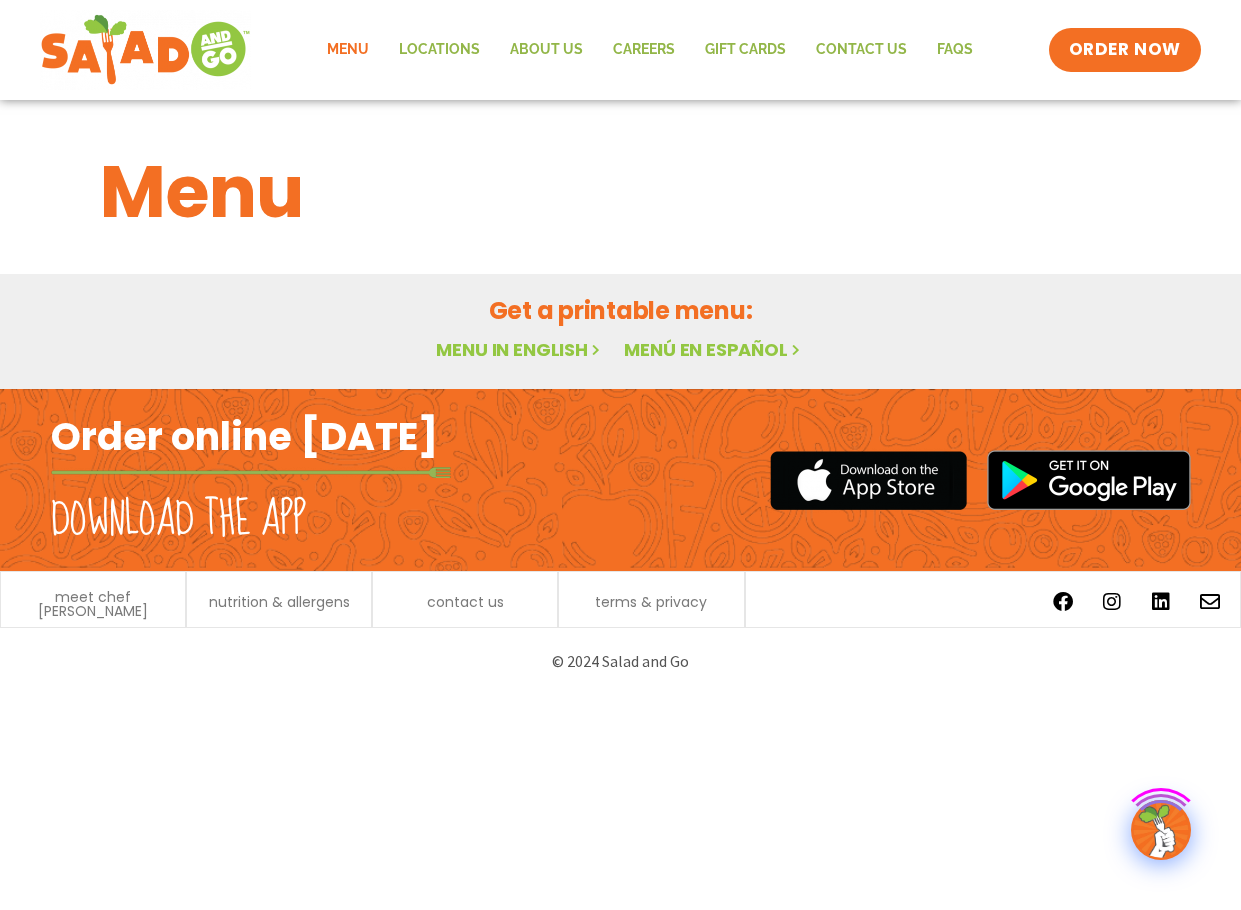 scroll, scrollTop: 0, scrollLeft: 0, axis: both 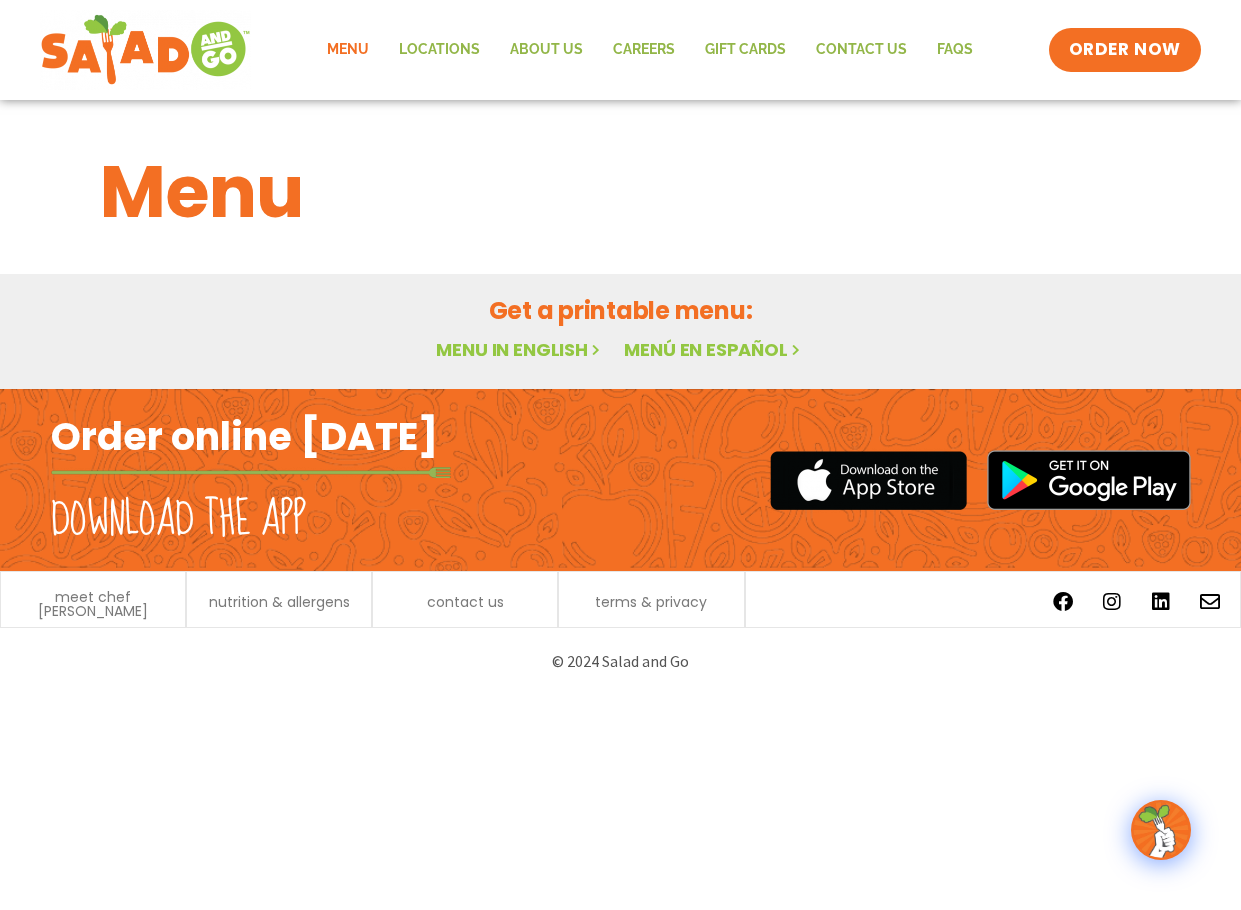 click on "Menu" at bounding box center (621, 192) 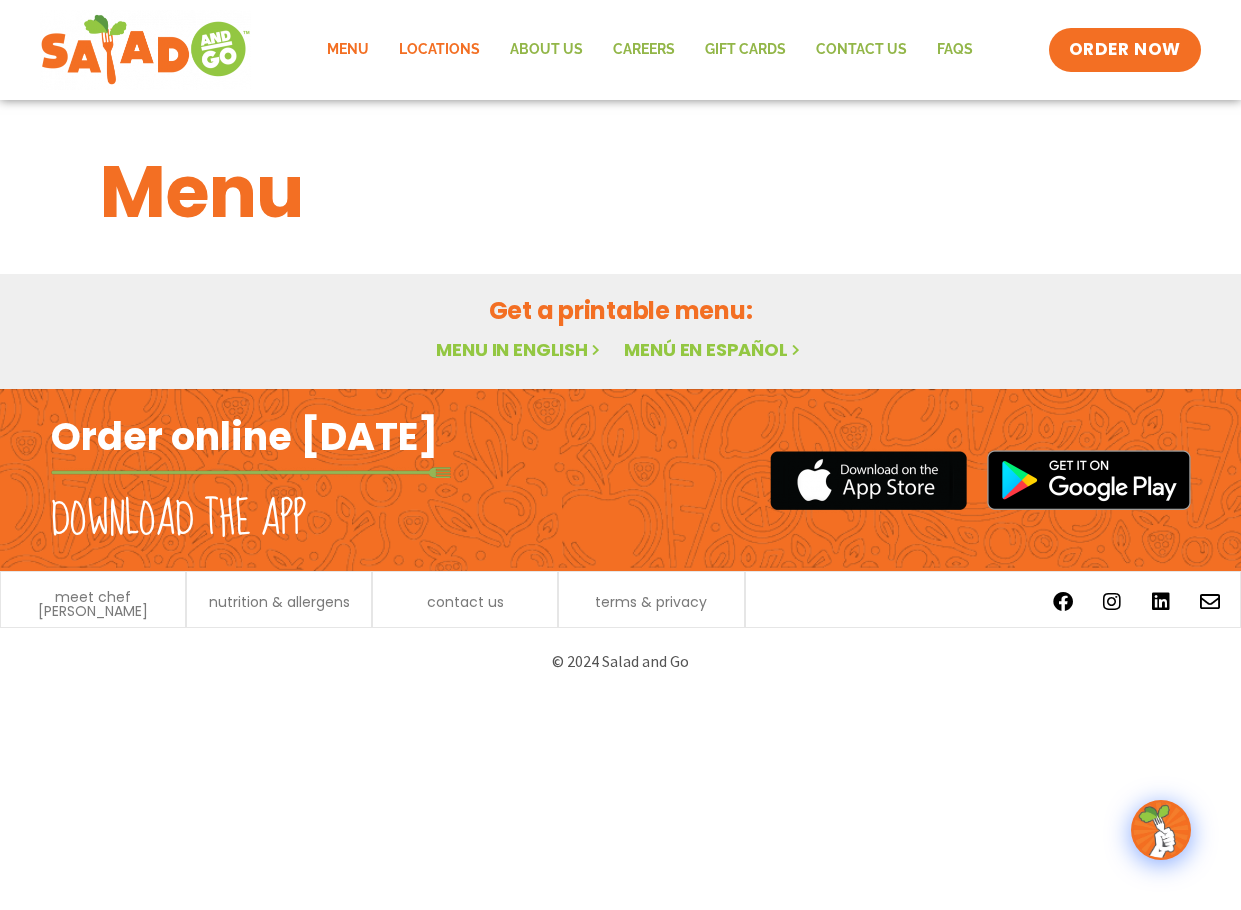 click on "Locations" 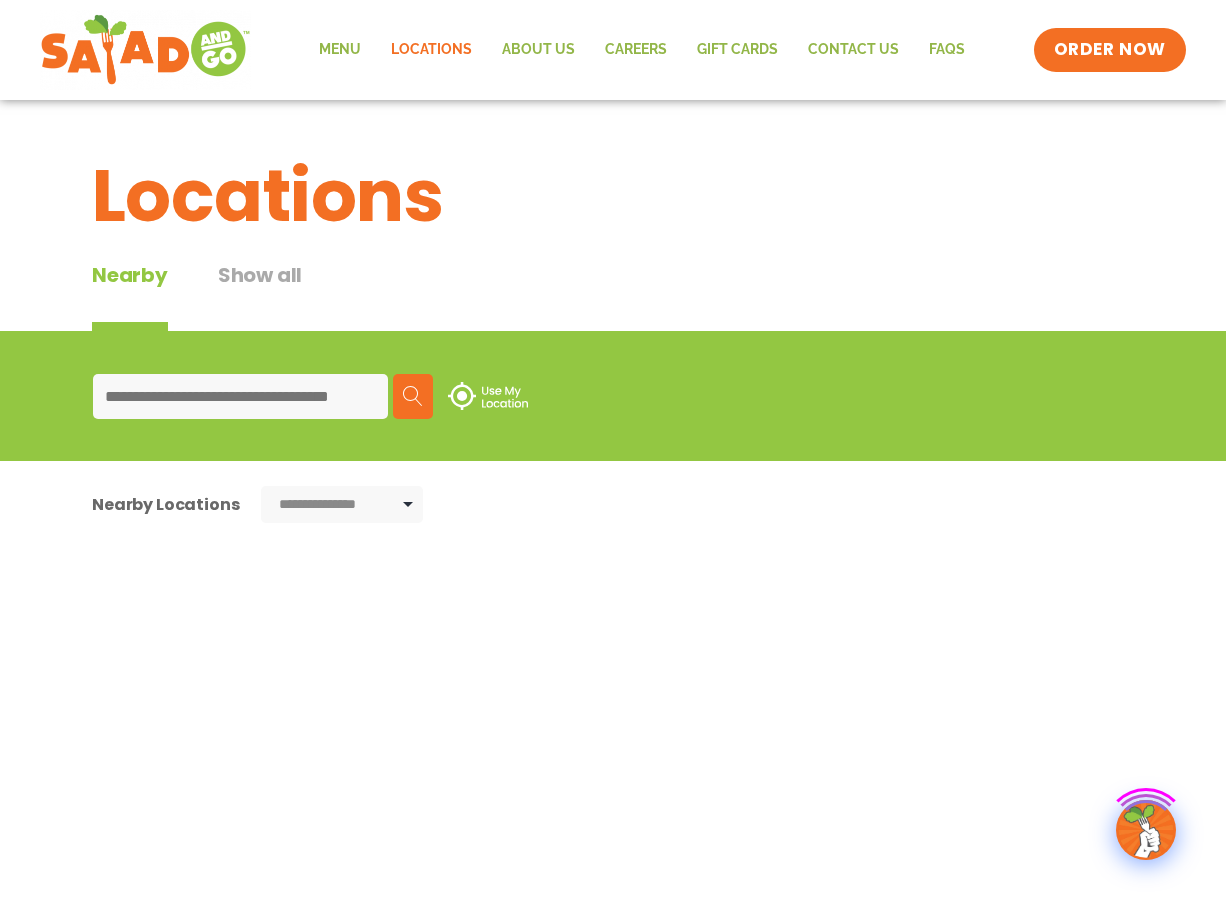 scroll, scrollTop: 0, scrollLeft: 0, axis: both 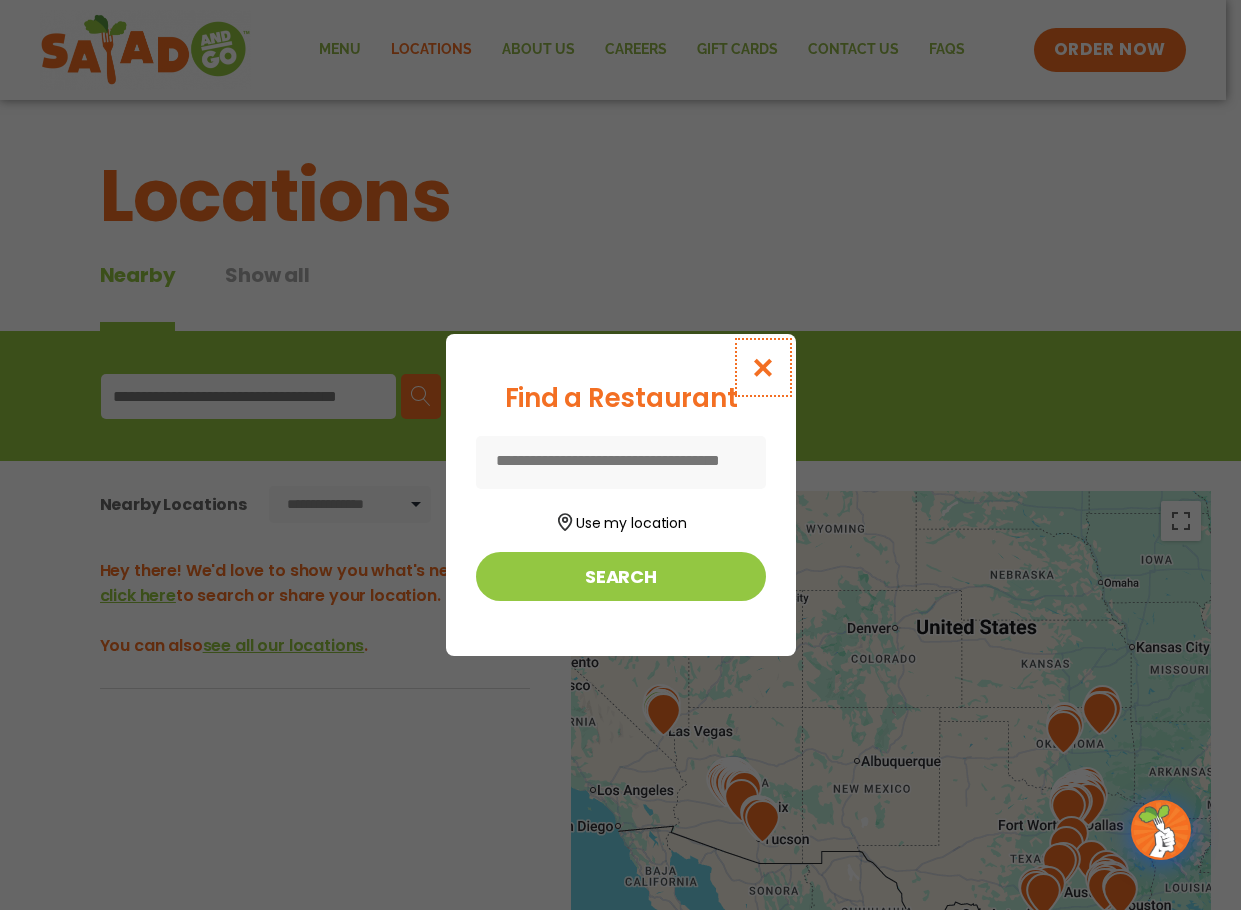 click at bounding box center [762, 367] 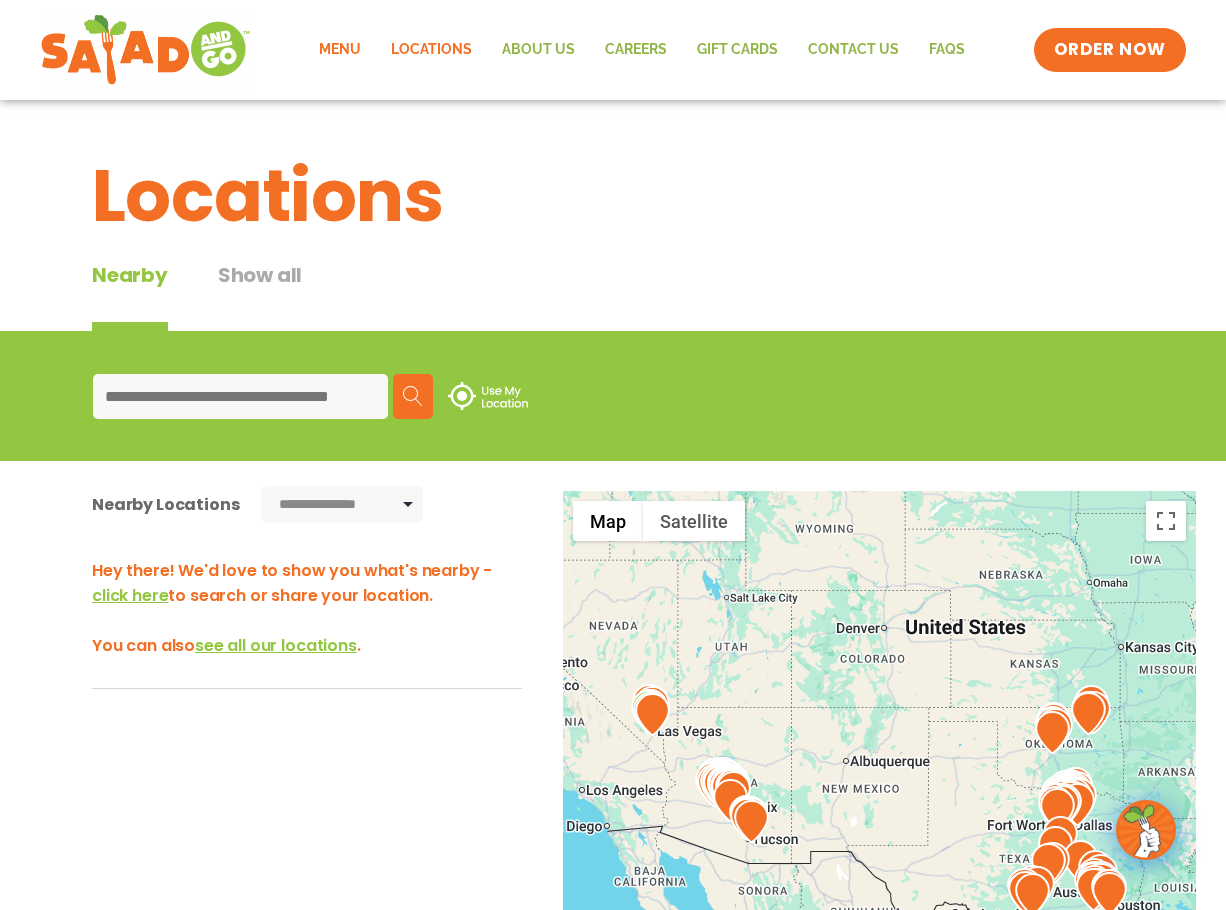 click on "Menu" 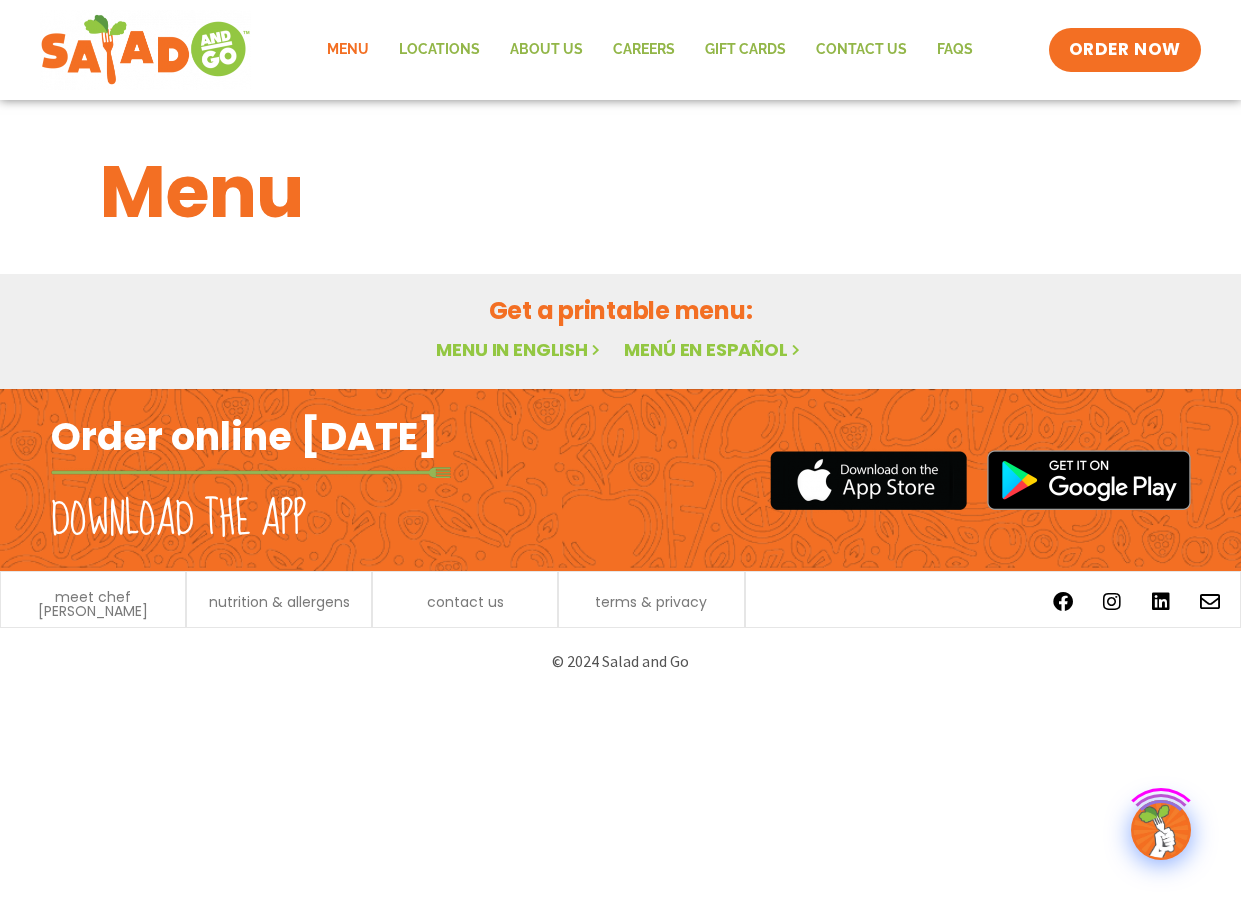 scroll, scrollTop: 0, scrollLeft: 0, axis: both 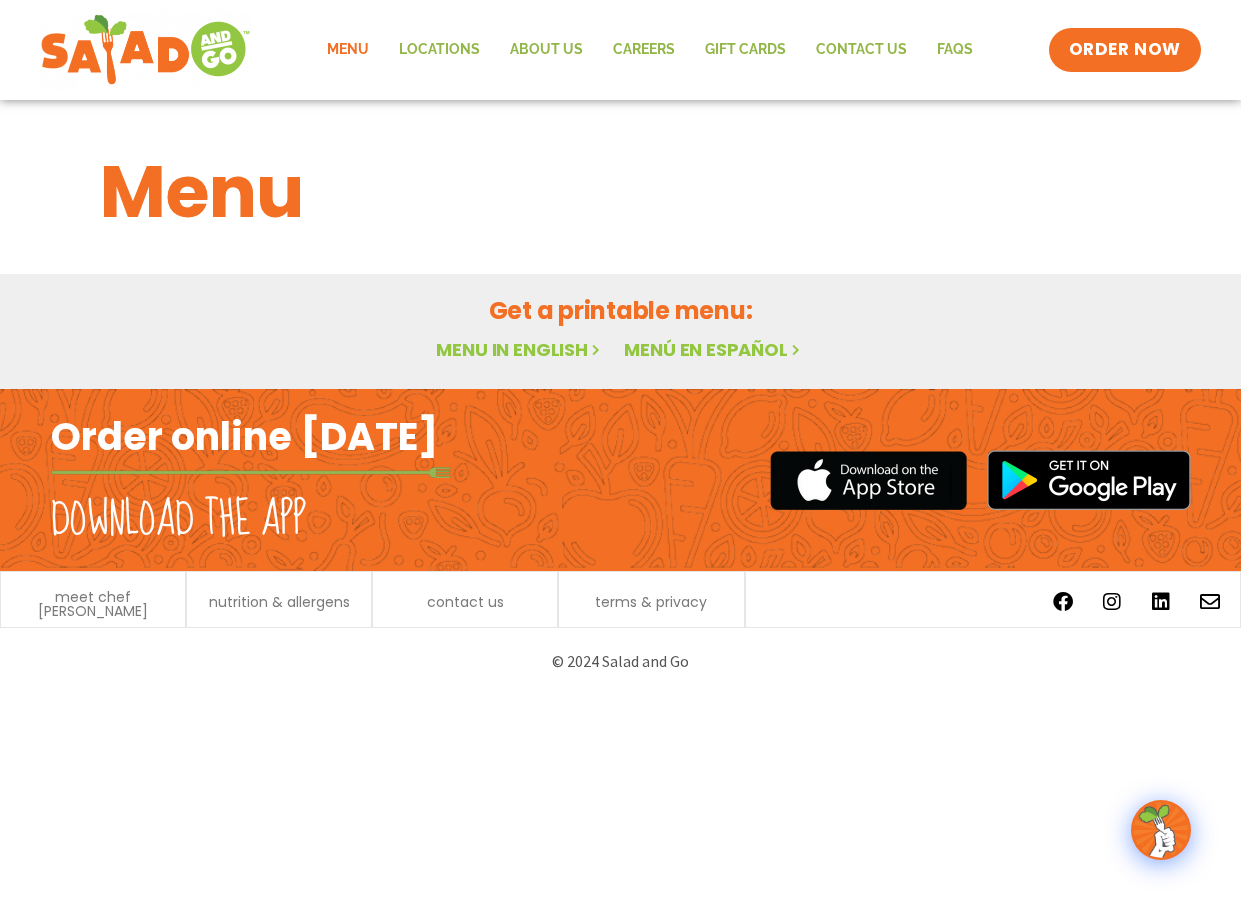 click on "Menu Locations About Us Careers GIFT CARDS Contact Us FAQs     Menu Menu Locations About Us Careers GIFT CARDS Contact Us FAQs       ORDER NOW           Menu Locations About Us Careers GIFT CARDS Contact Us FAQs     Menu Menu Locations About Us Careers GIFT CARDS Contact Us FAQs       ORDER NOW                             ORDER NOW     Menu     Featured Menu   Featured Menu       Salads   Salads       Wraps   Wraps       Soup   Soup       Breakfast   Breakfast       Drinks   Drinks       Sides & Kids   Sides & Kids   Featured Menu Available for a limited time!     Seasonal Tuscan Summer Salad   420 Cal   Details   Start Your Order           Seasonal   Start Your Order Tuscan Summer Salad  420 Cal   Start Your Order SunDried Tomato Tapenade, Orecchiette Pasta, Cucumbers, Red Onion, Shredded Provolone, Arugula, Romaine, Choice of Protein Paired with Italian Vinaigrette (270 Cal) Dressings   See all house made dressings    Italian Vinaigrette   Balsamic Vinaigrette GF DF V   BBQ Ranch GF   Caesar GF" at bounding box center (620, 347) 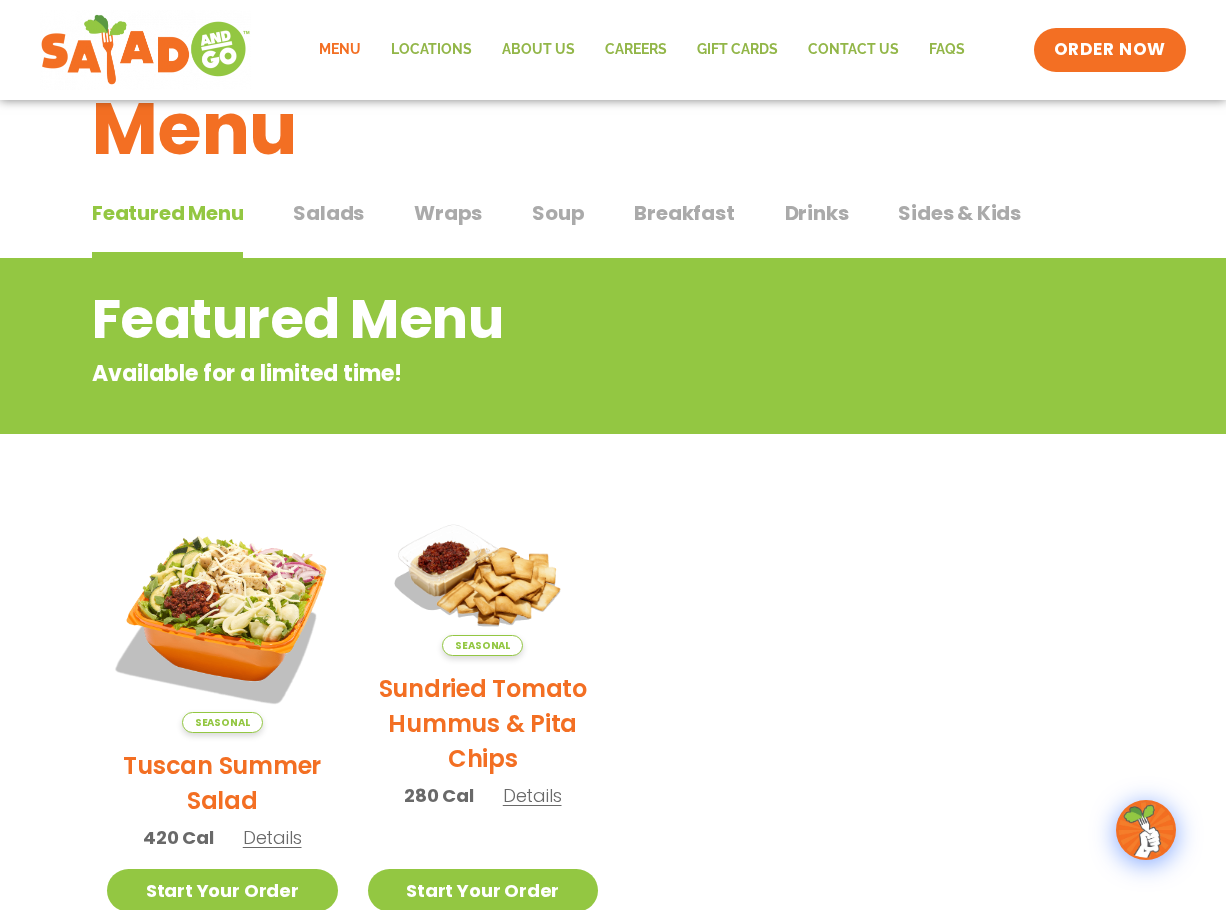 scroll, scrollTop: 35, scrollLeft: 0, axis: vertical 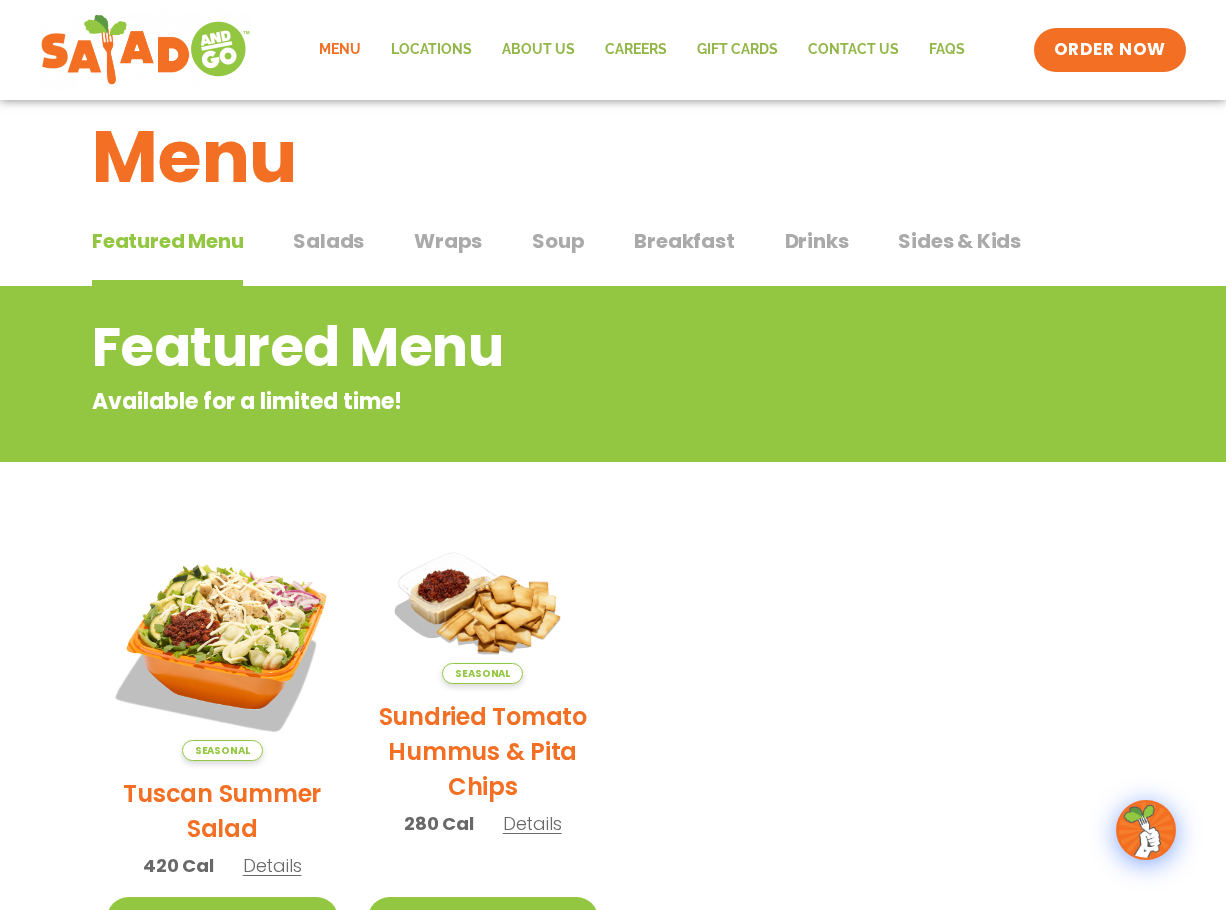 click on "Salads" at bounding box center (328, 241) 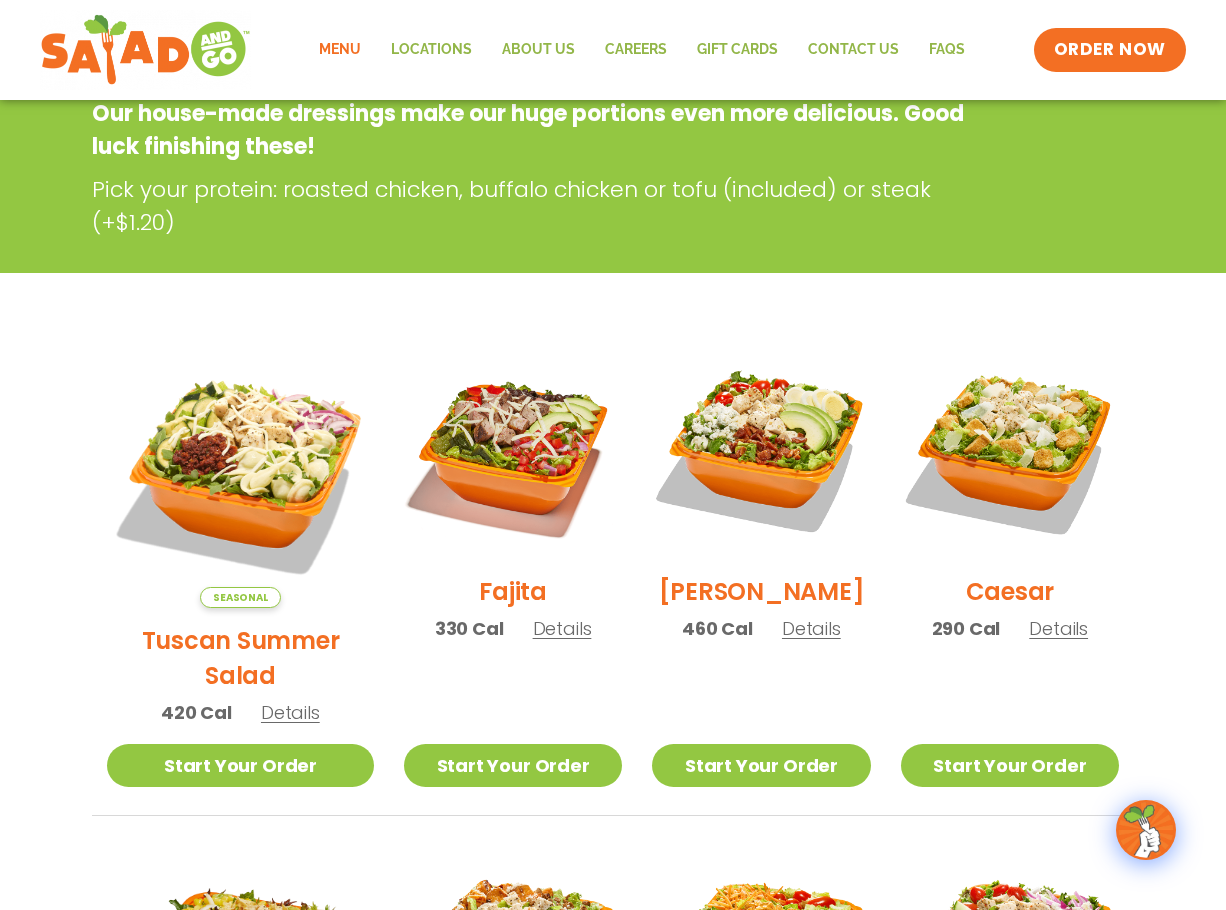scroll, scrollTop: 335, scrollLeft: 0, axis: vertical 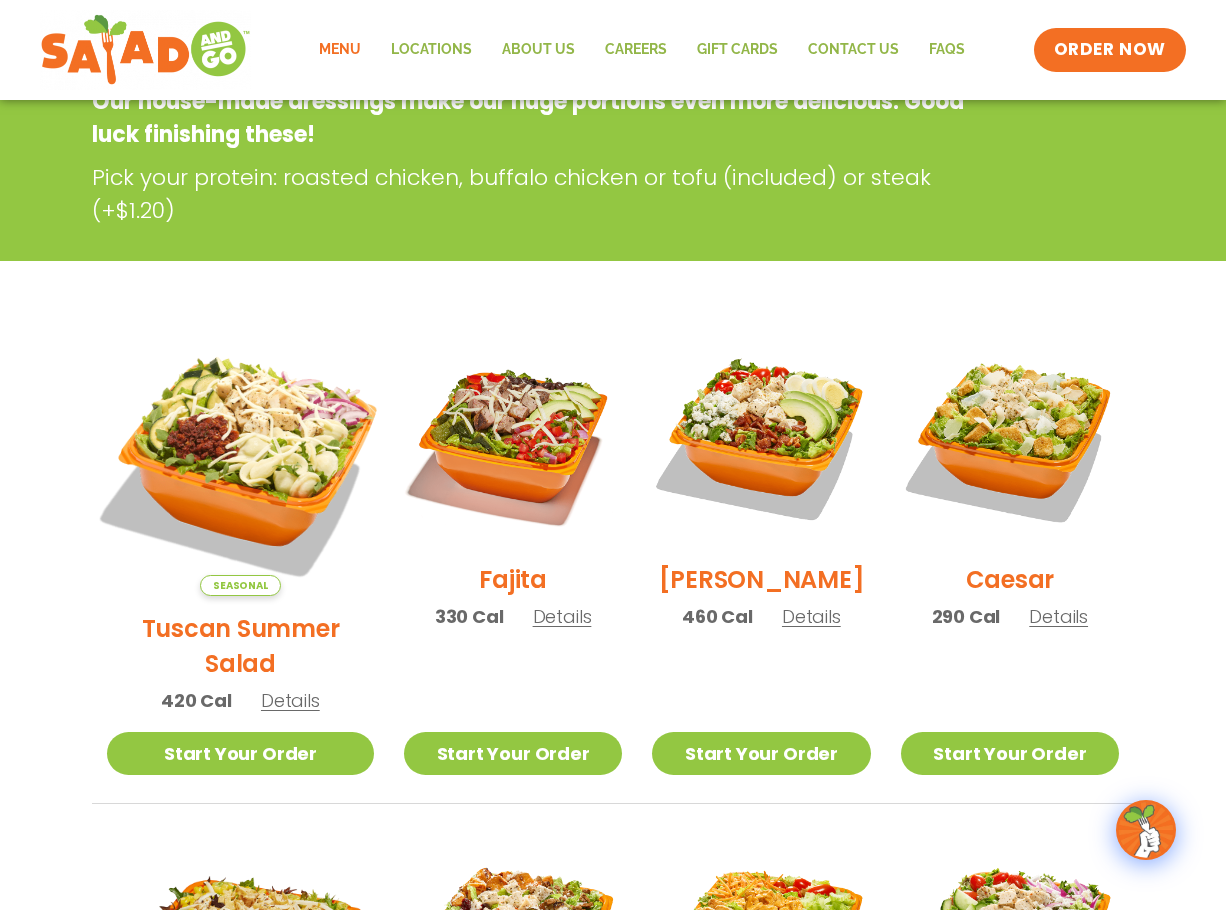 click at bounding box center (240, 462) 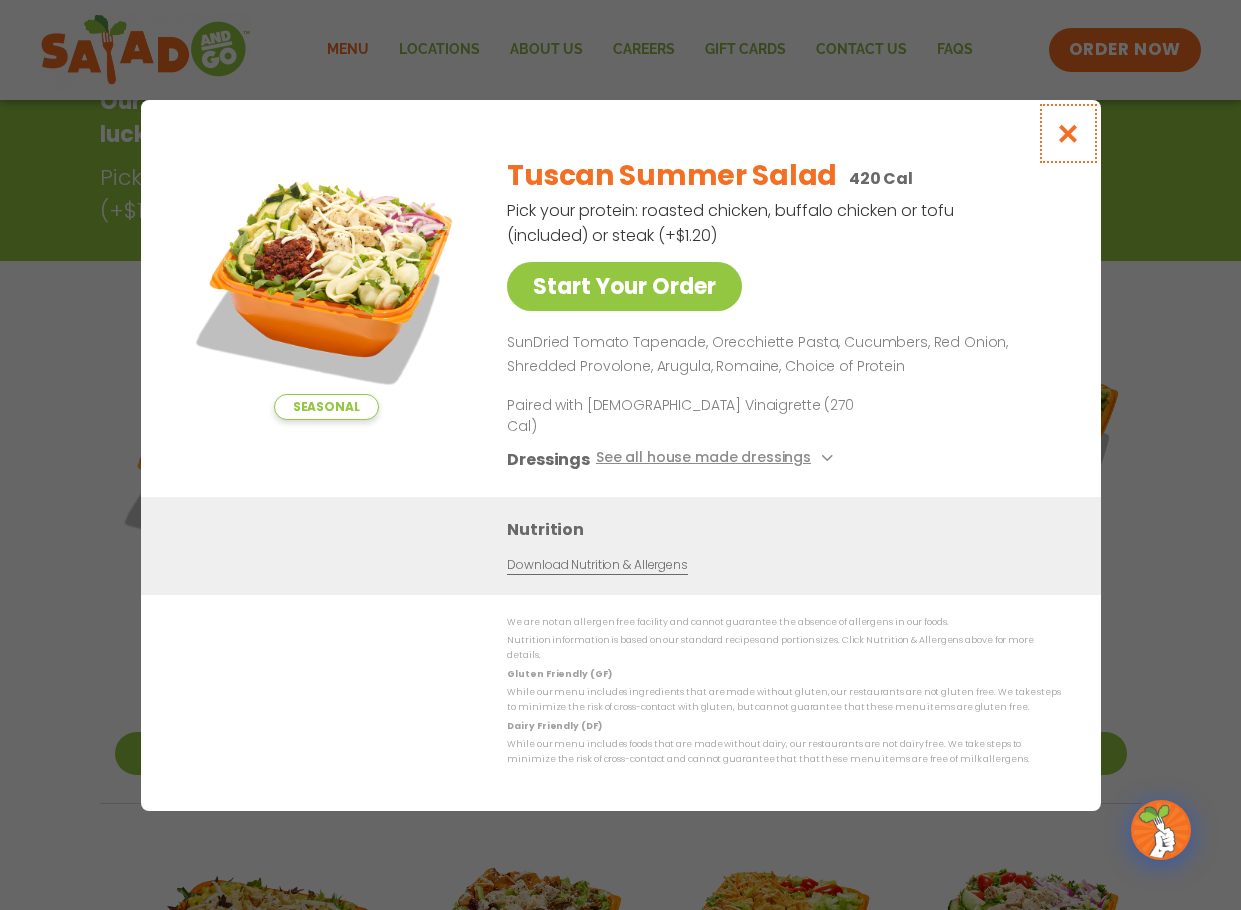 click at bounding box center [1067, 133] 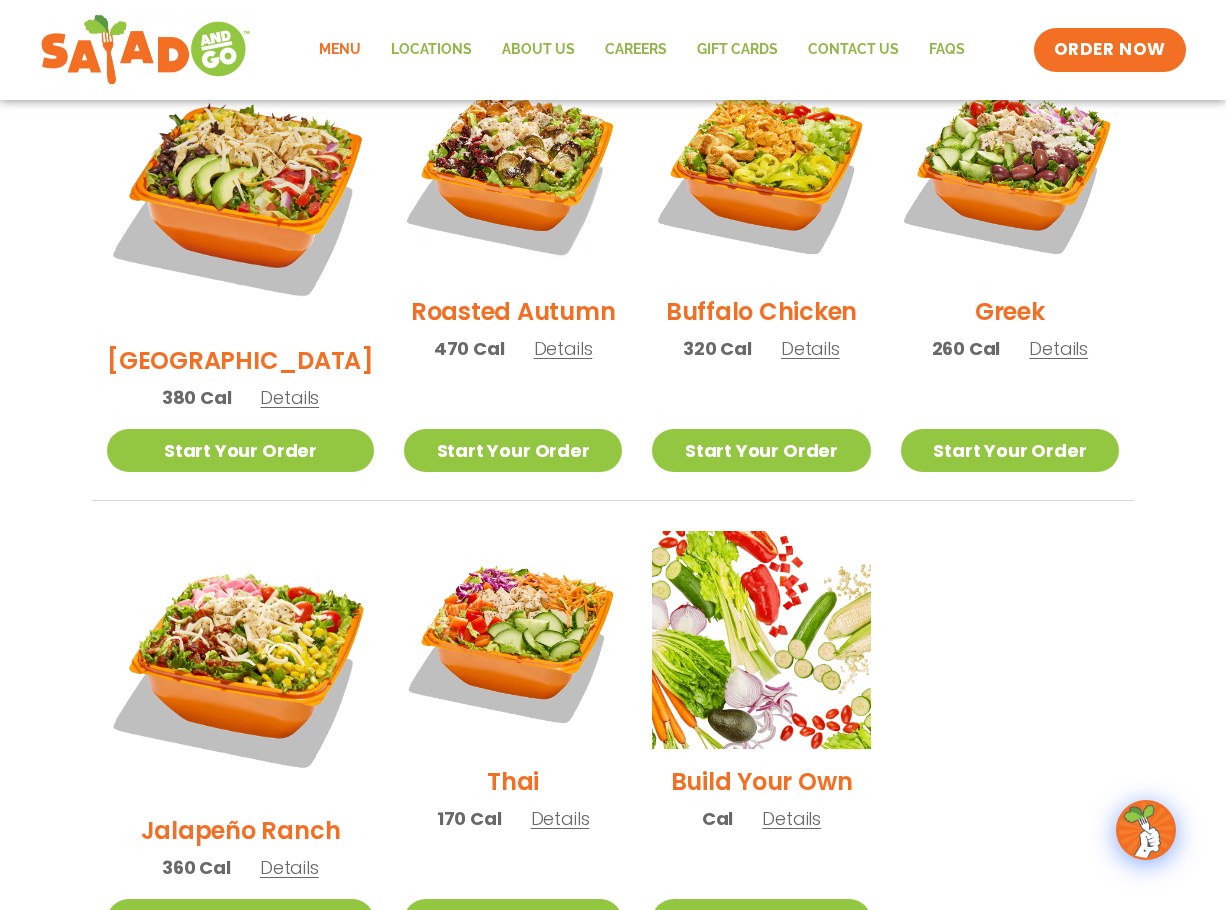 scroll, scrollTop: 1435, scrollLeft: 0, axis: vertical 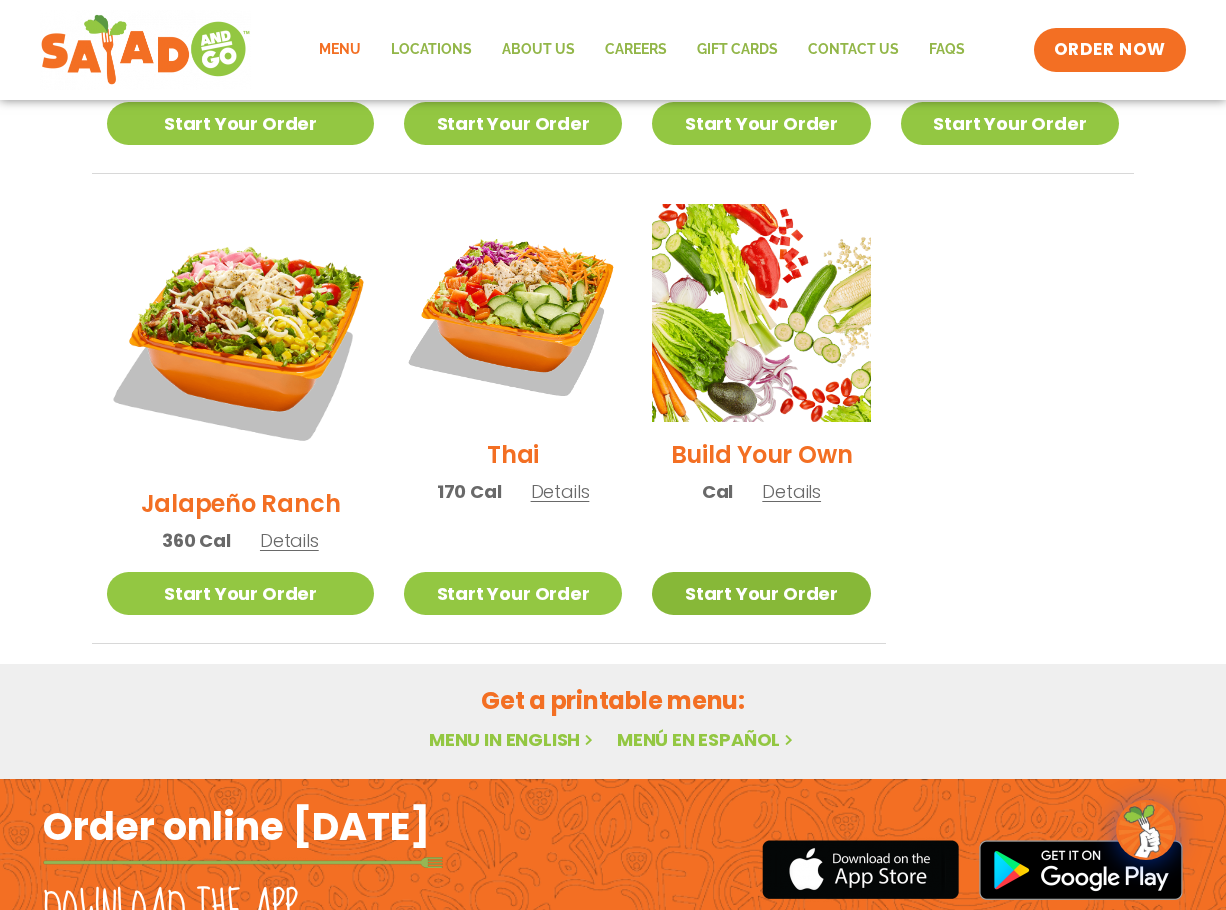 click on "Start Your Order" at bounding box center (761, 593) 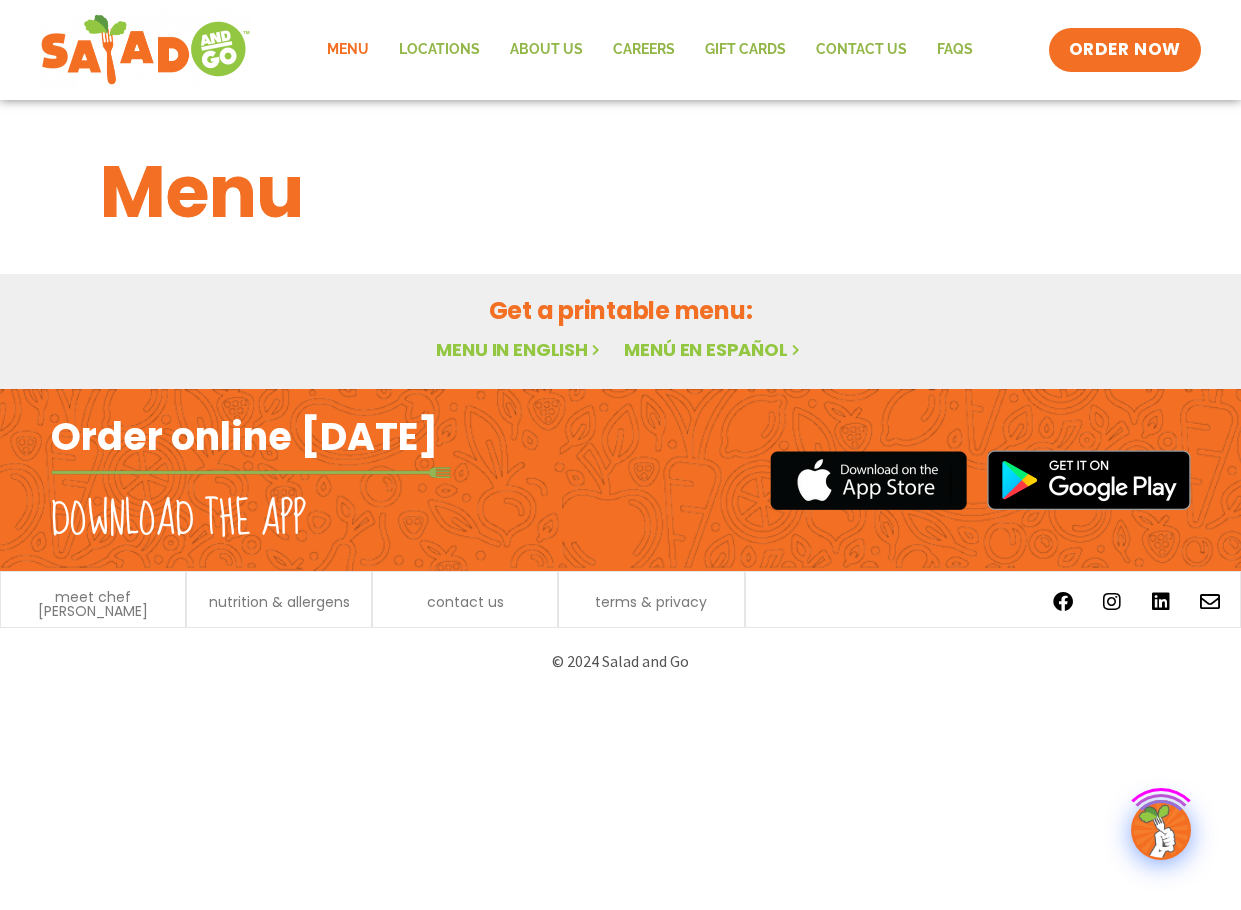 scroll, scrollTop: 0, scrollLeft: 0, axis: both 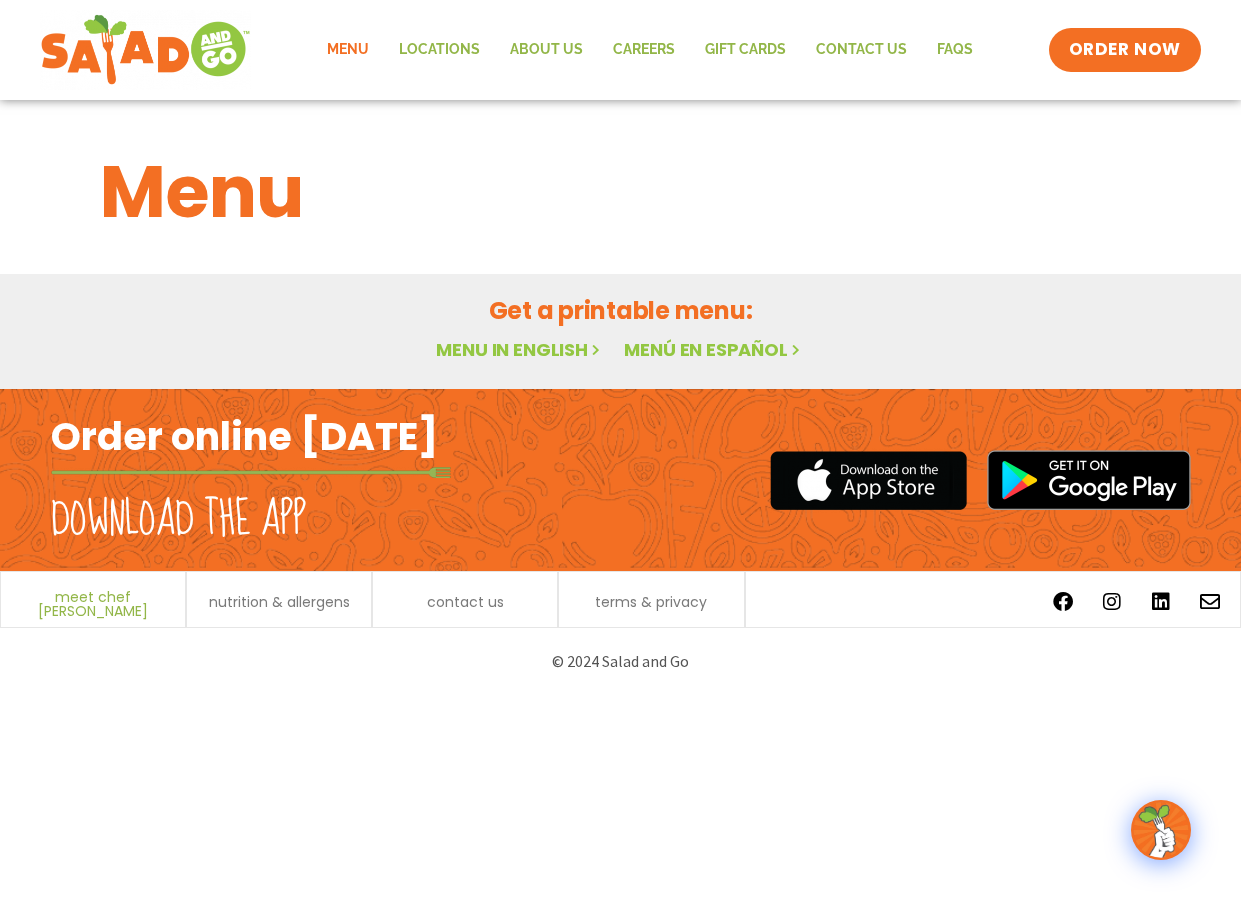 click on "meet chef [PERSON_NAME]" at bounding box center (93, 604) 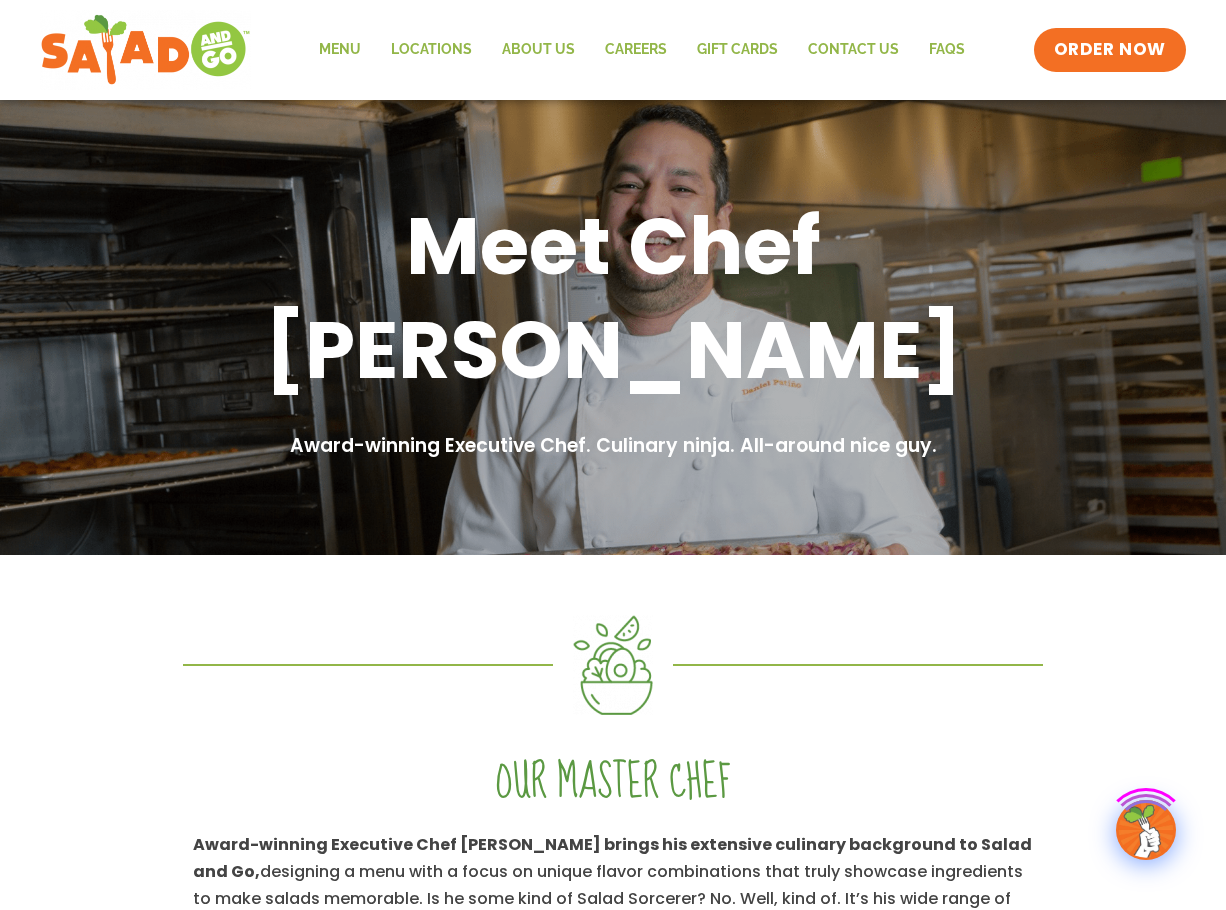 scroll, scrollTop: 0, scrollLeft: 0, axis: both 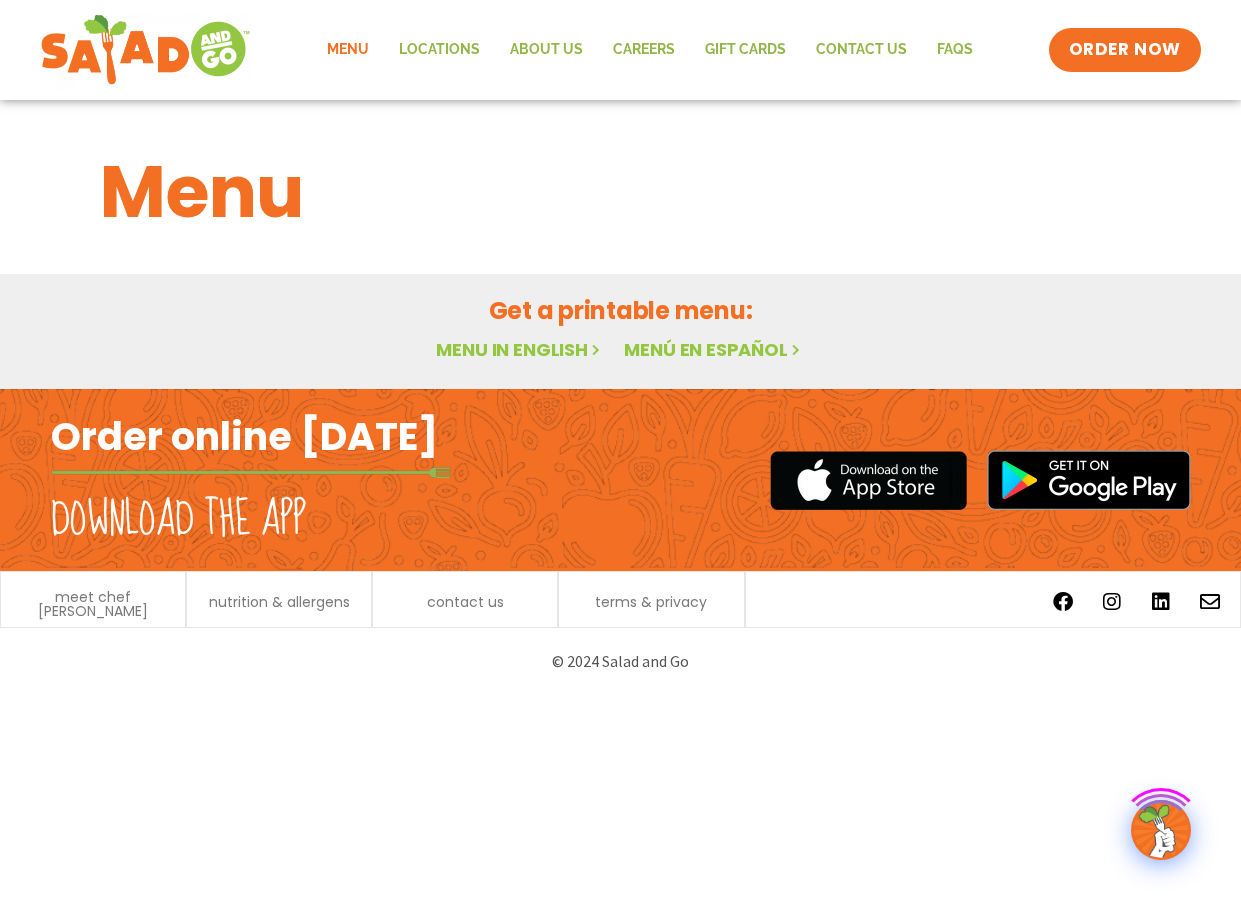 click on "Menu in English" at bounding box center (520, 349) 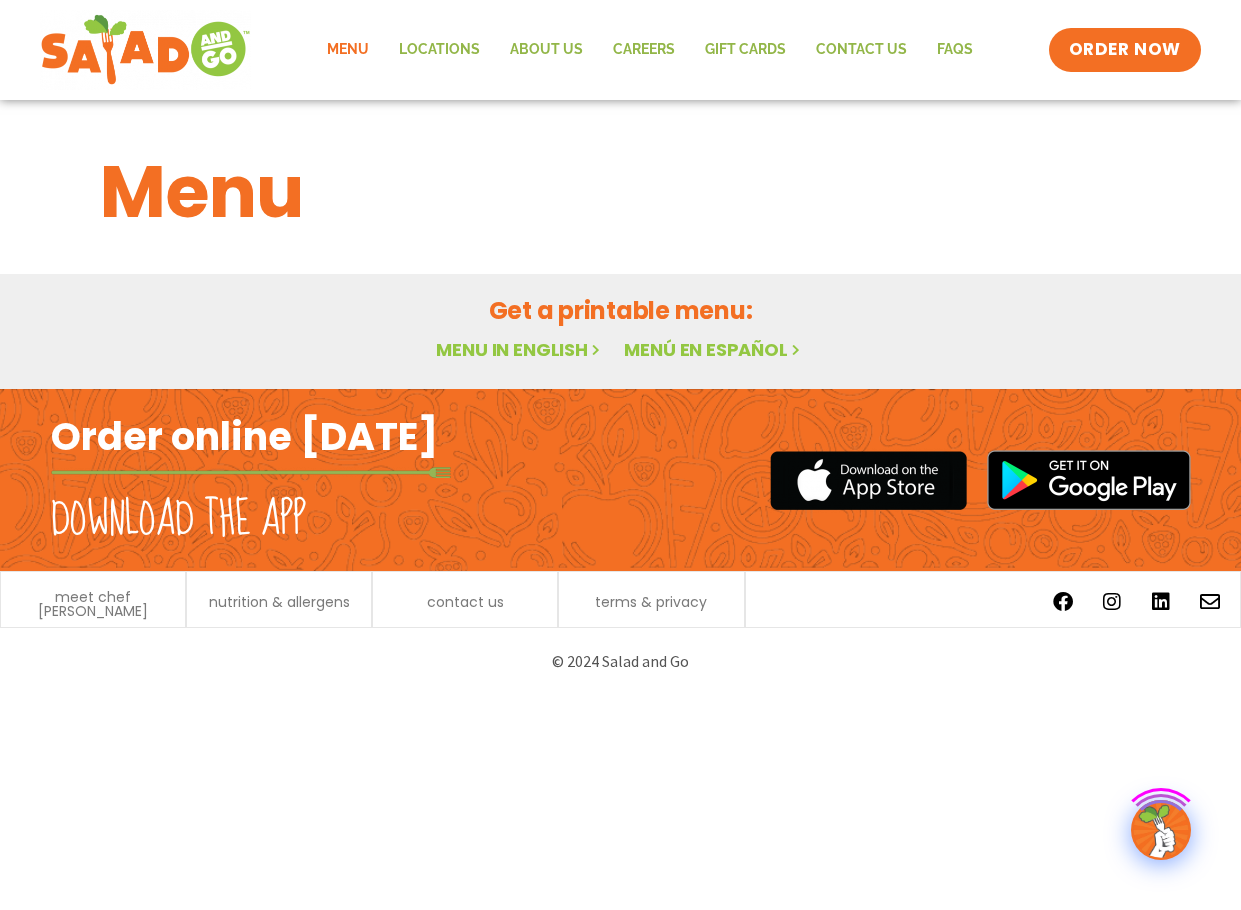 scroll, scrollTop: 0, scrollLeft: 0, axis: both 